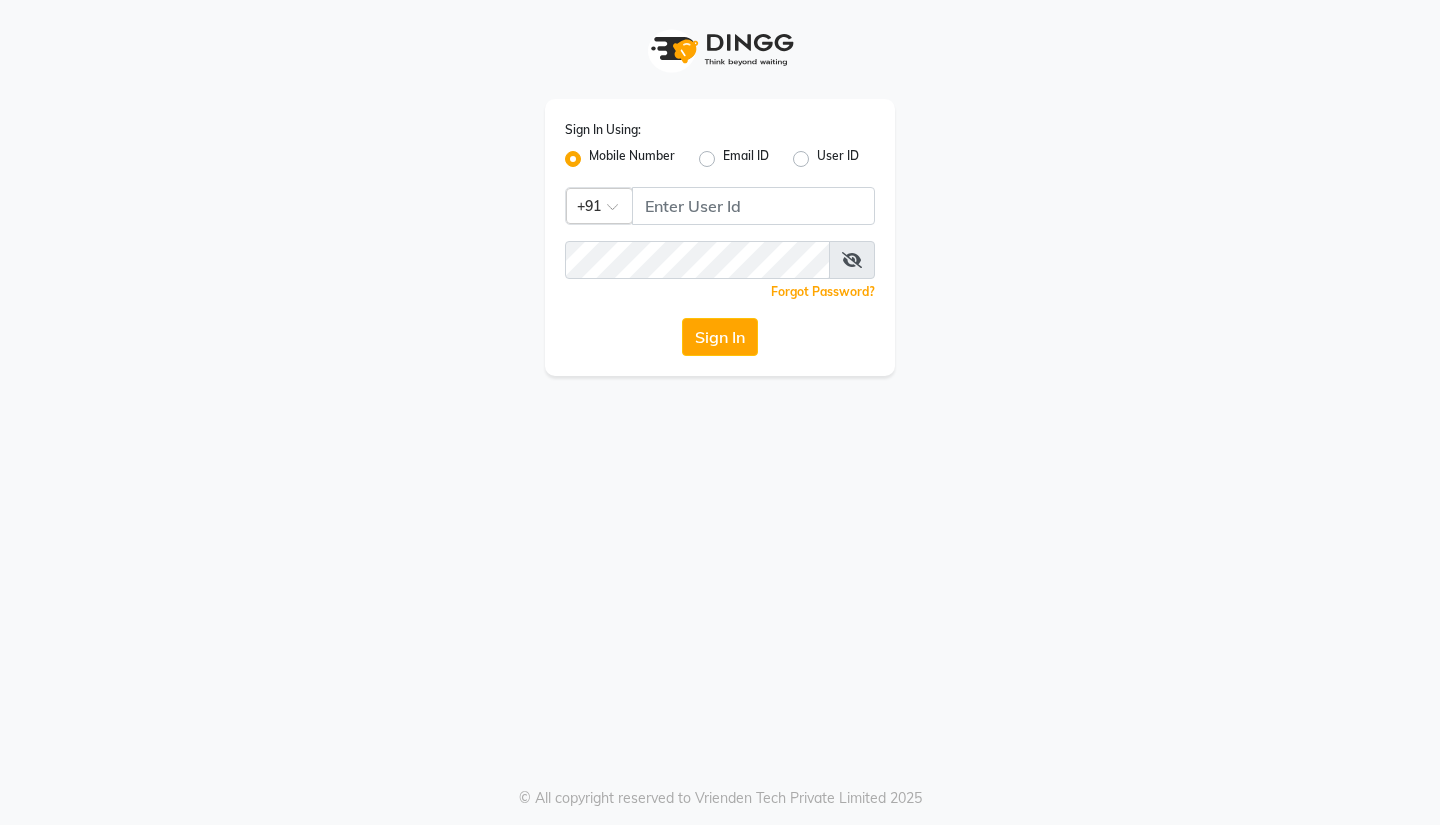 scroll, scrollTop: 0, scrollLeft: 0, axis: both 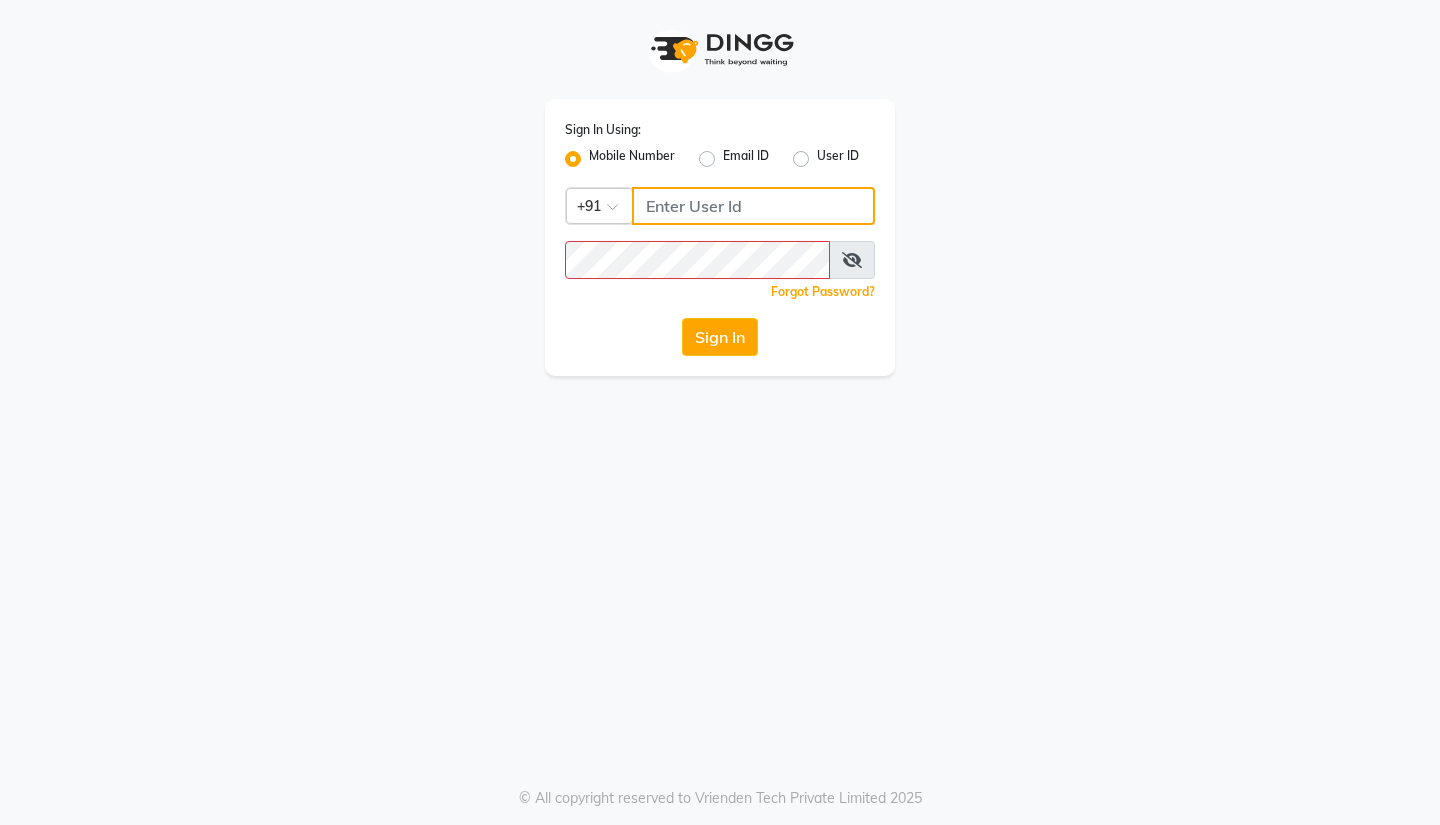 type on "3097658911" 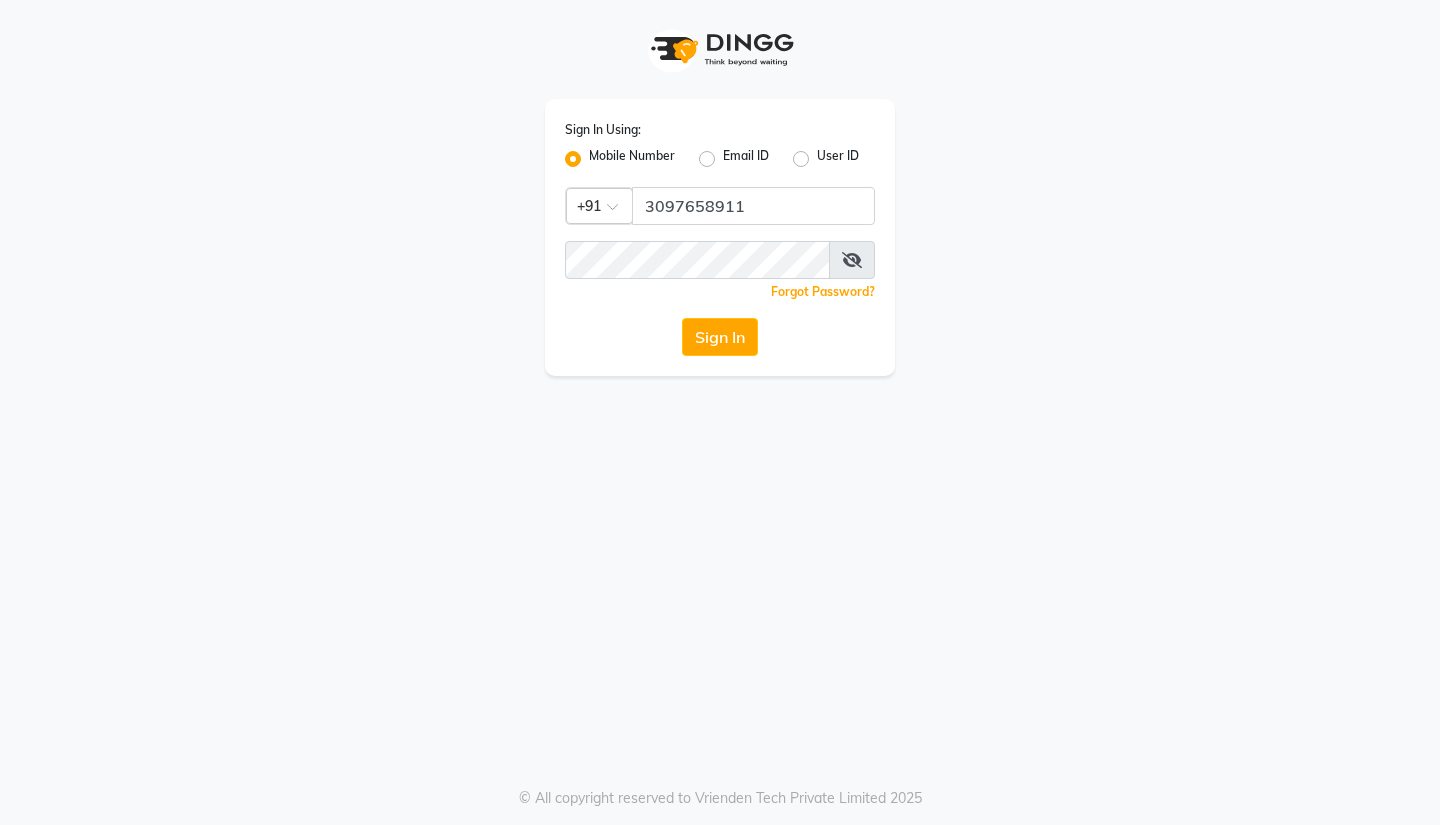 scroll, scrollTop: 0, scrollLeft: 0, axis: both 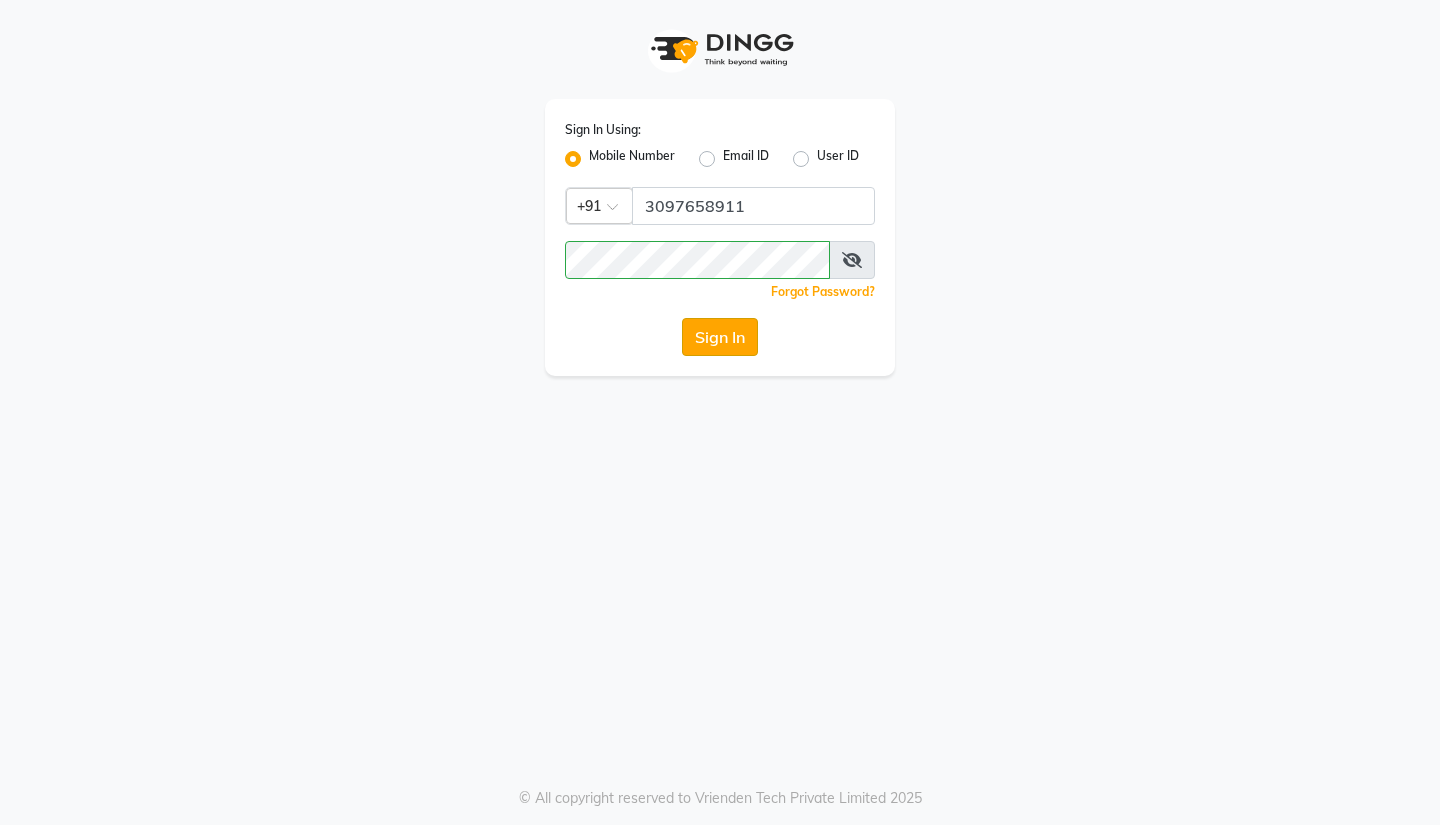 click on "Sign In" 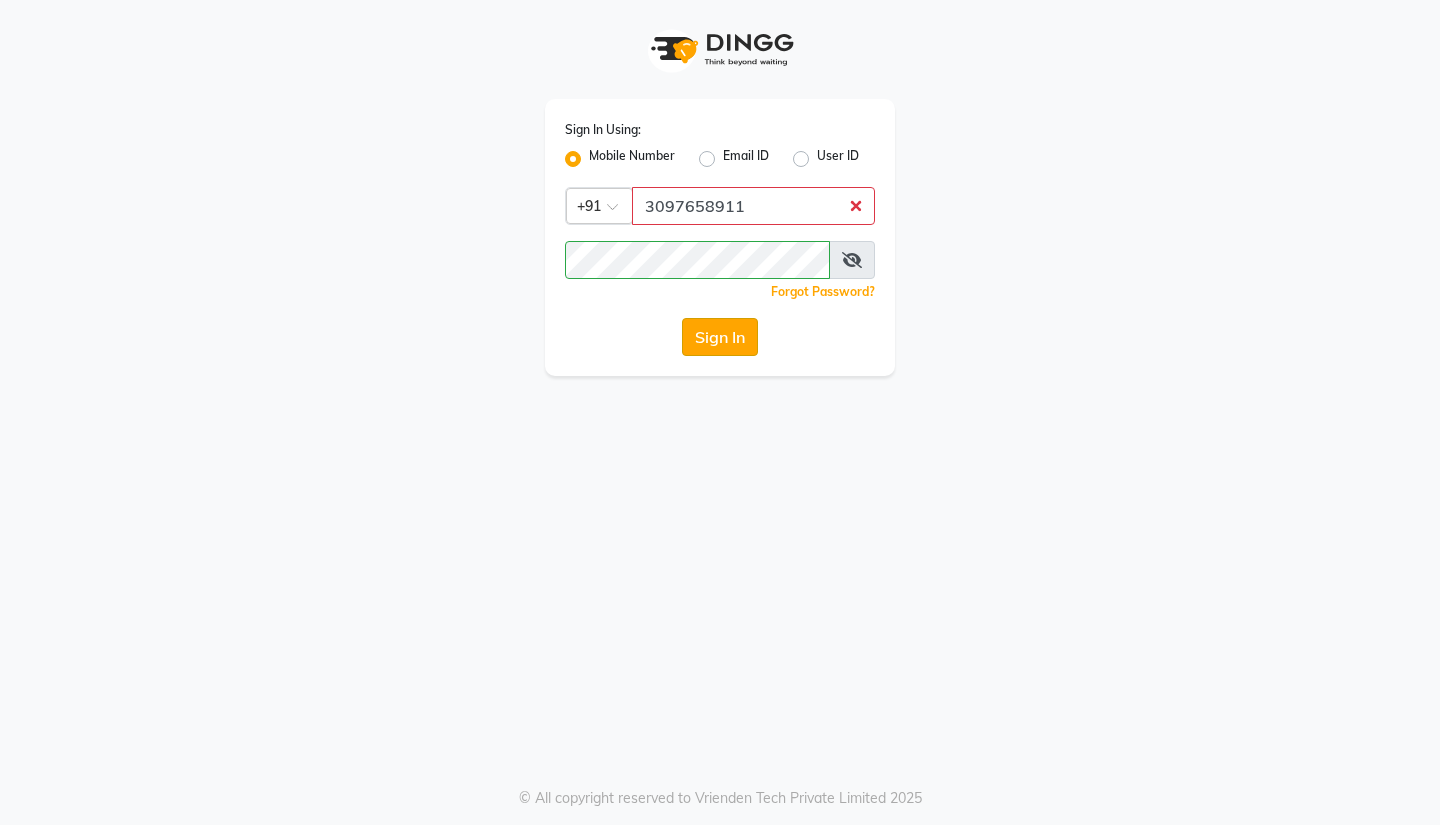 click on "Sign In" 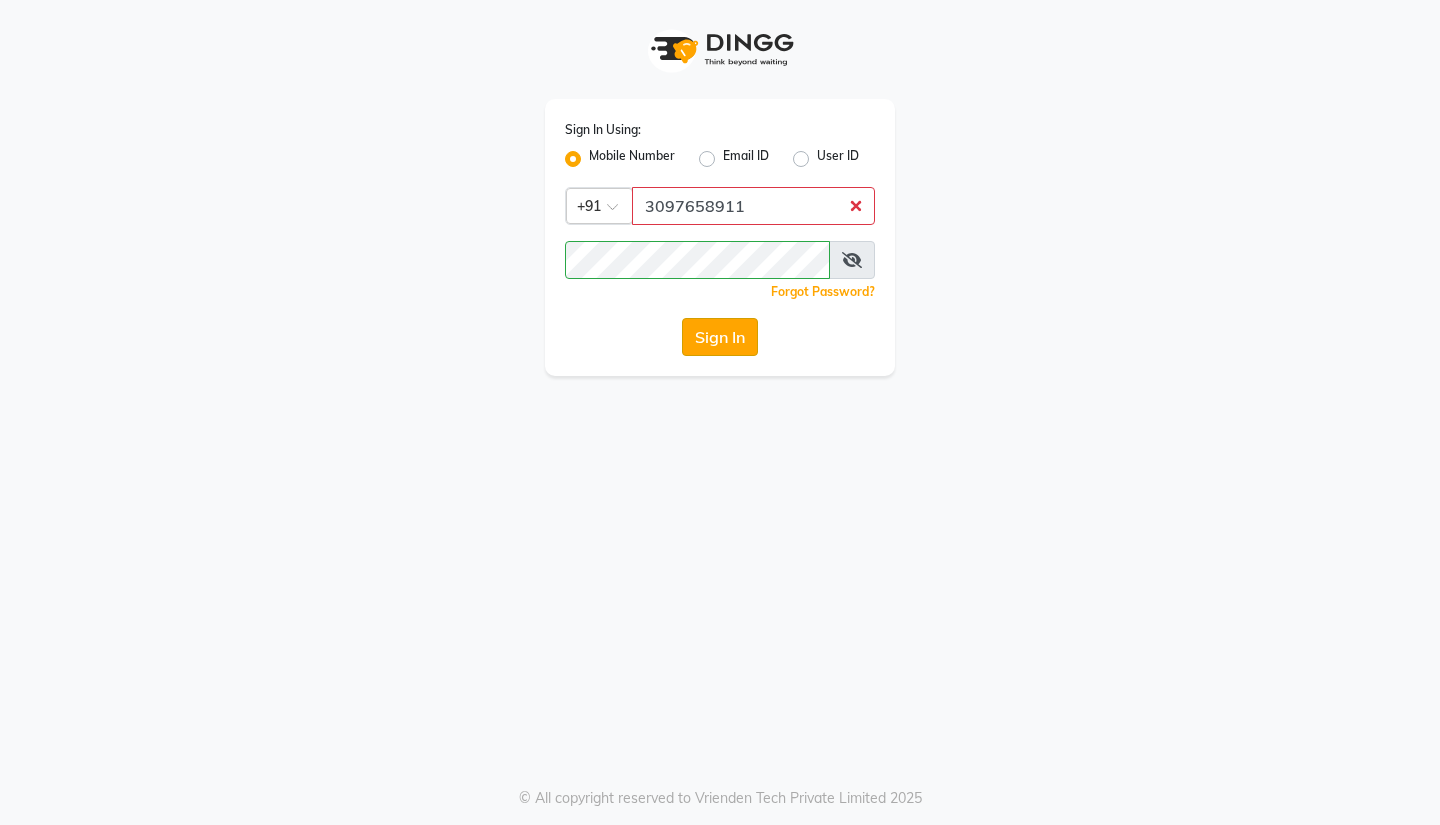 click on "Sign In" 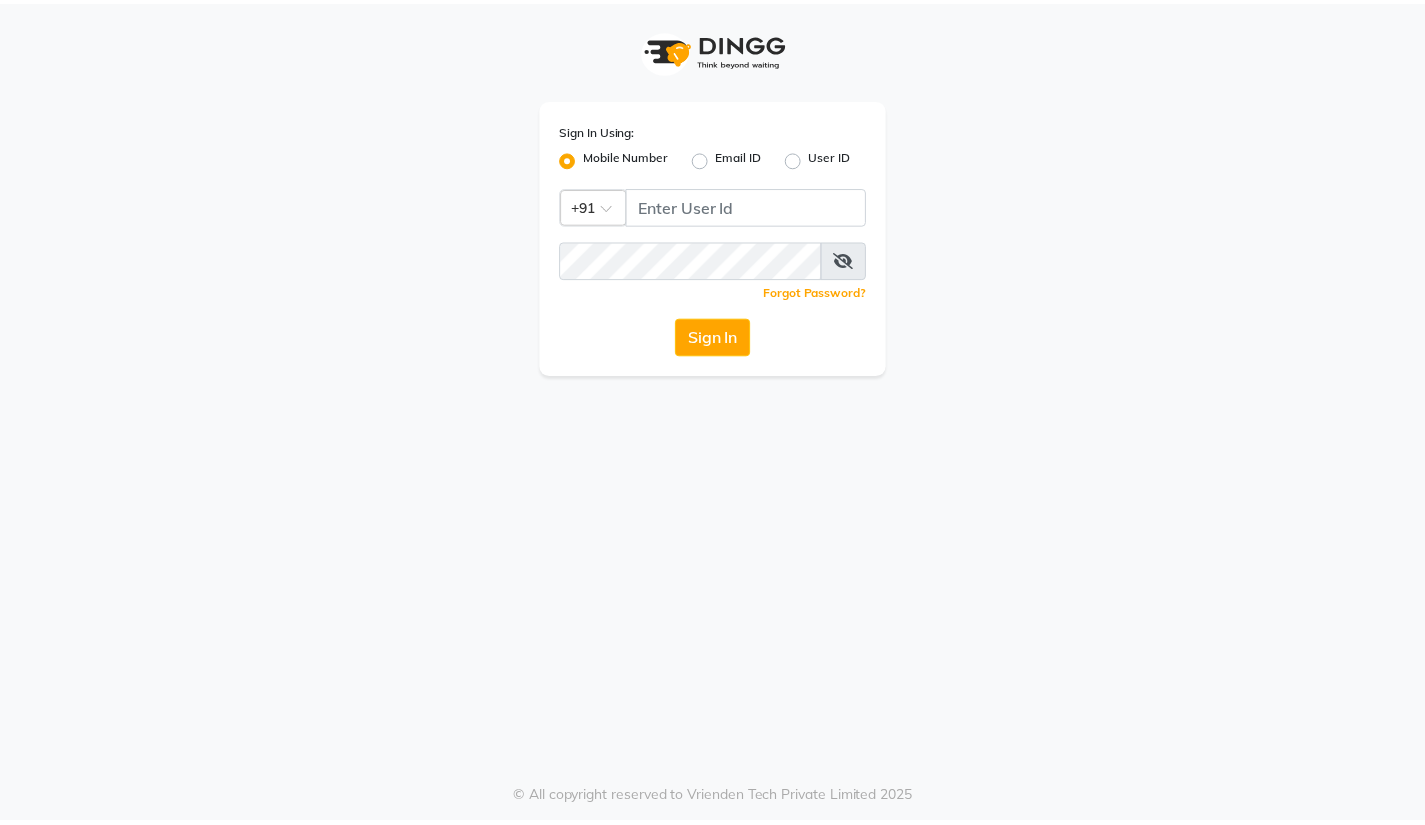 scroll, scrollTop: 0, scrollLeft: 0, axis: both 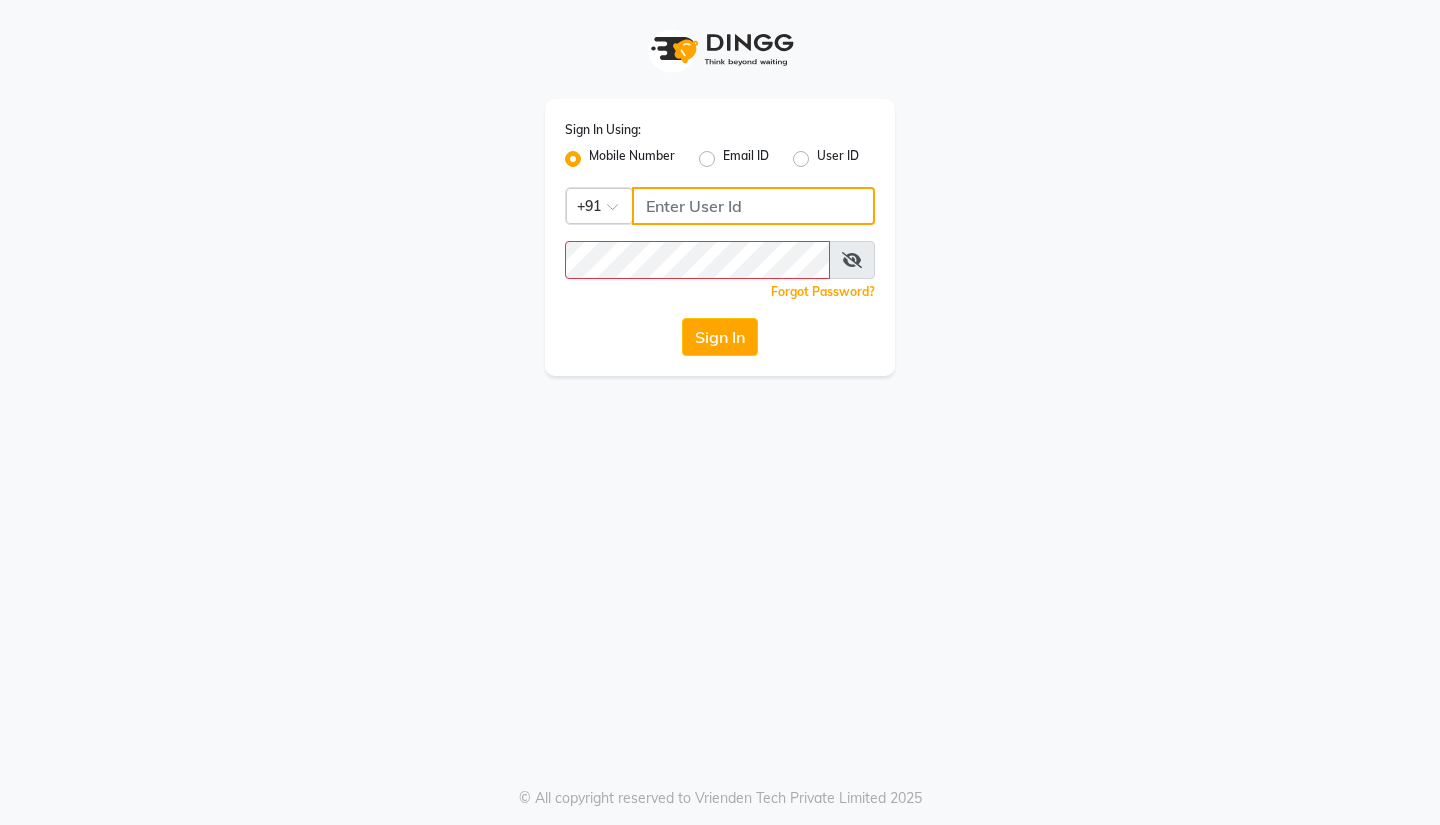 type on "3097658911" 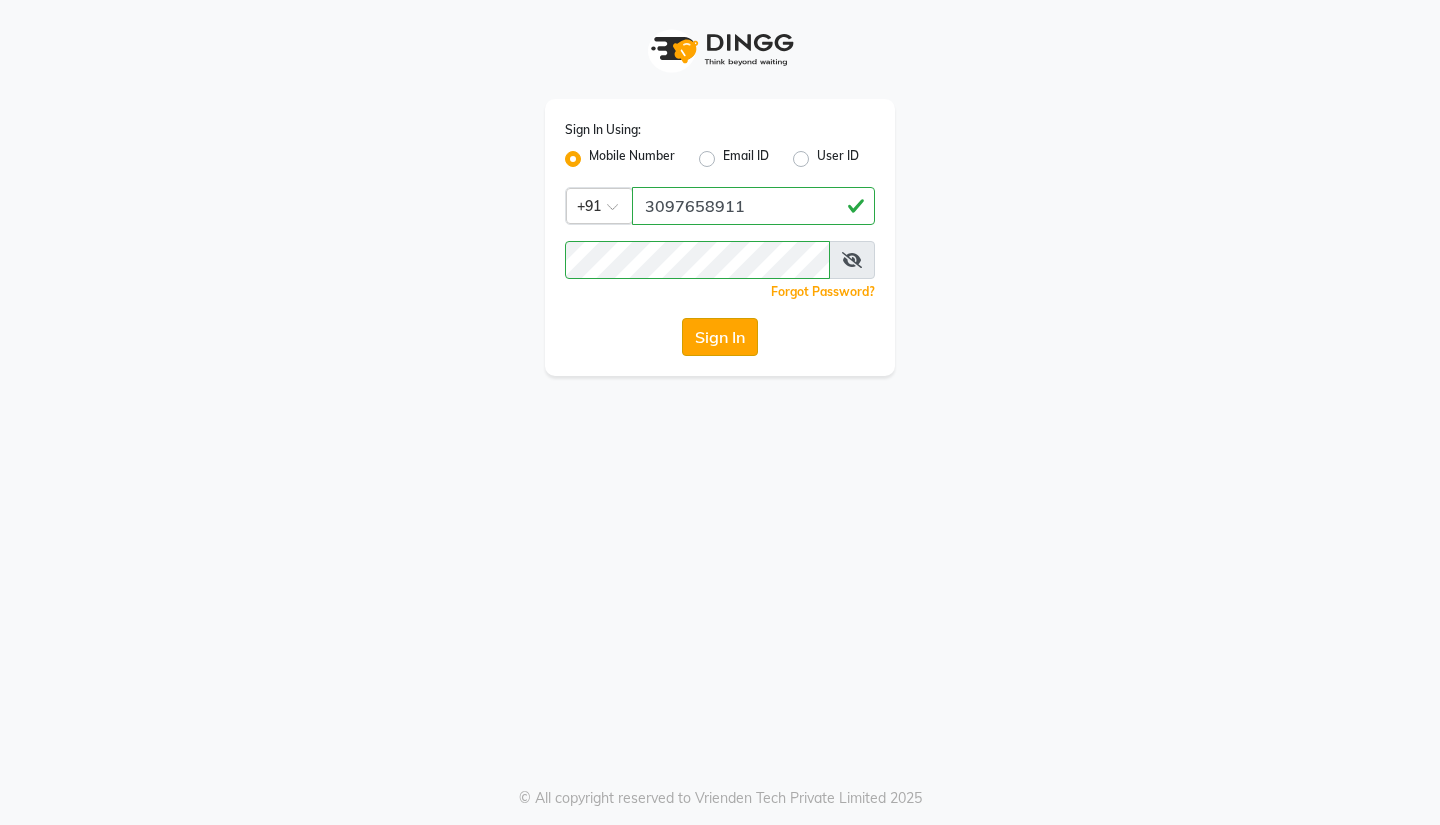 click on "Sign In" 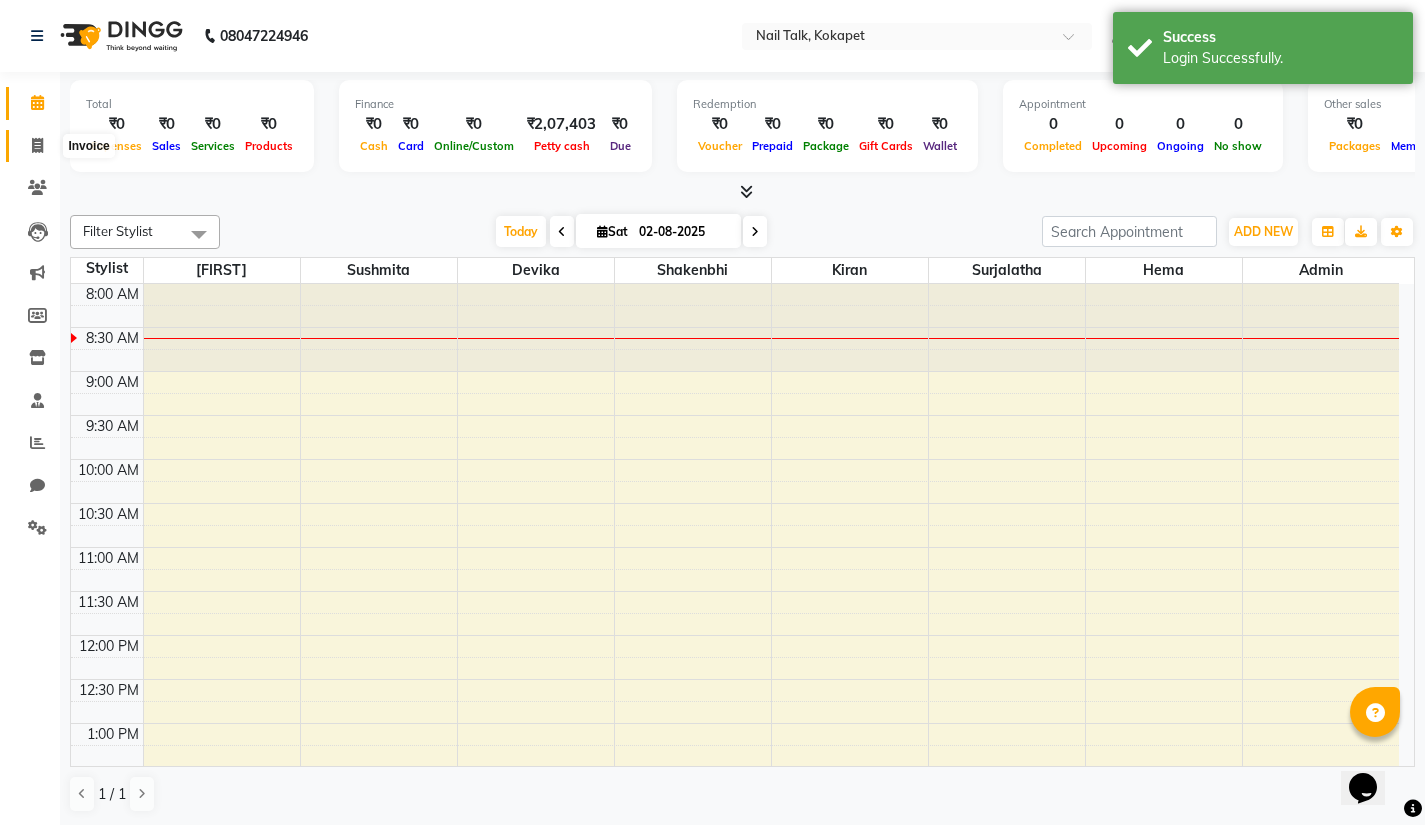 scroll, scrollTop: 0, scrollLeft: 0, axis: both 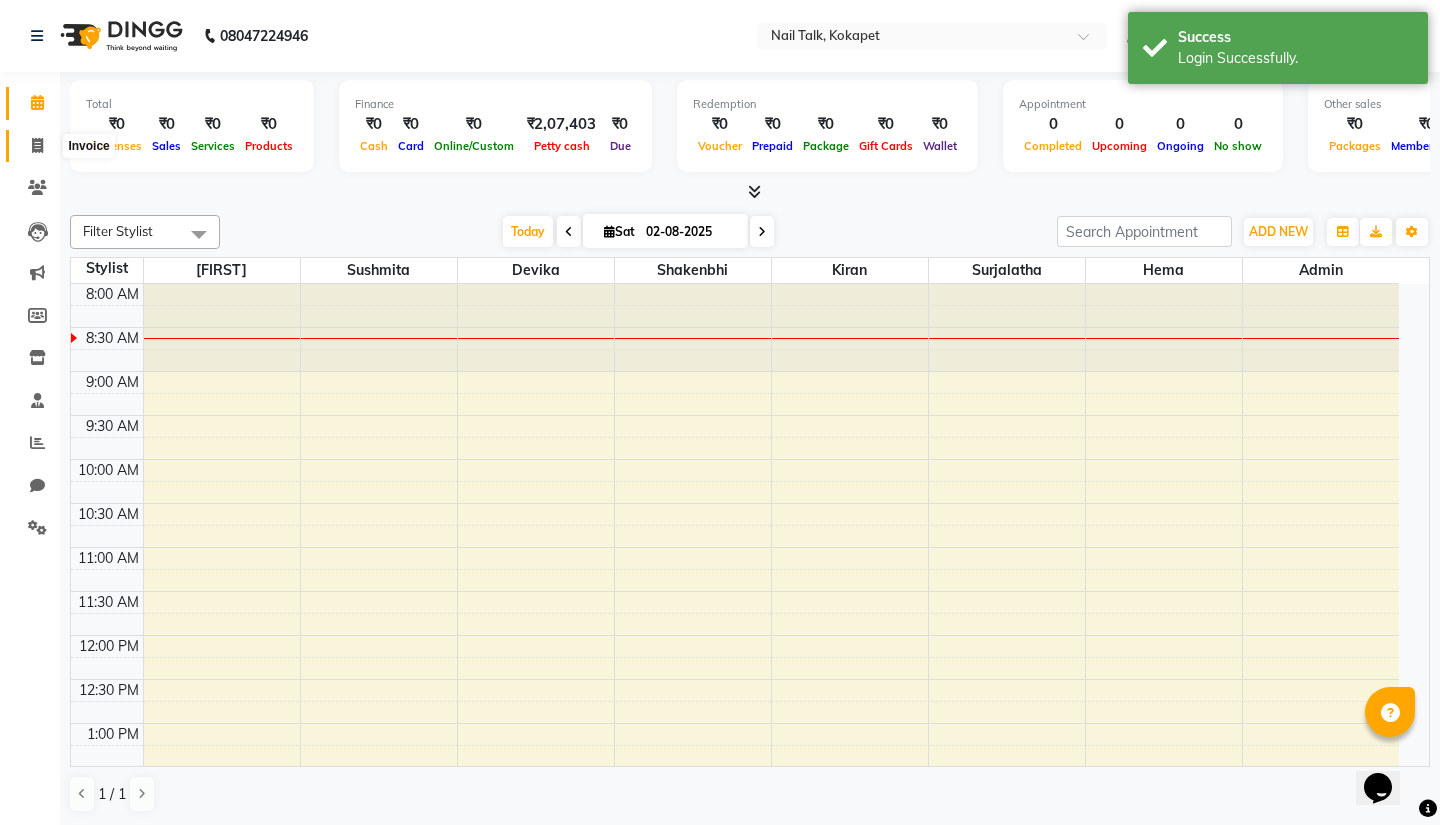 select on "8456" 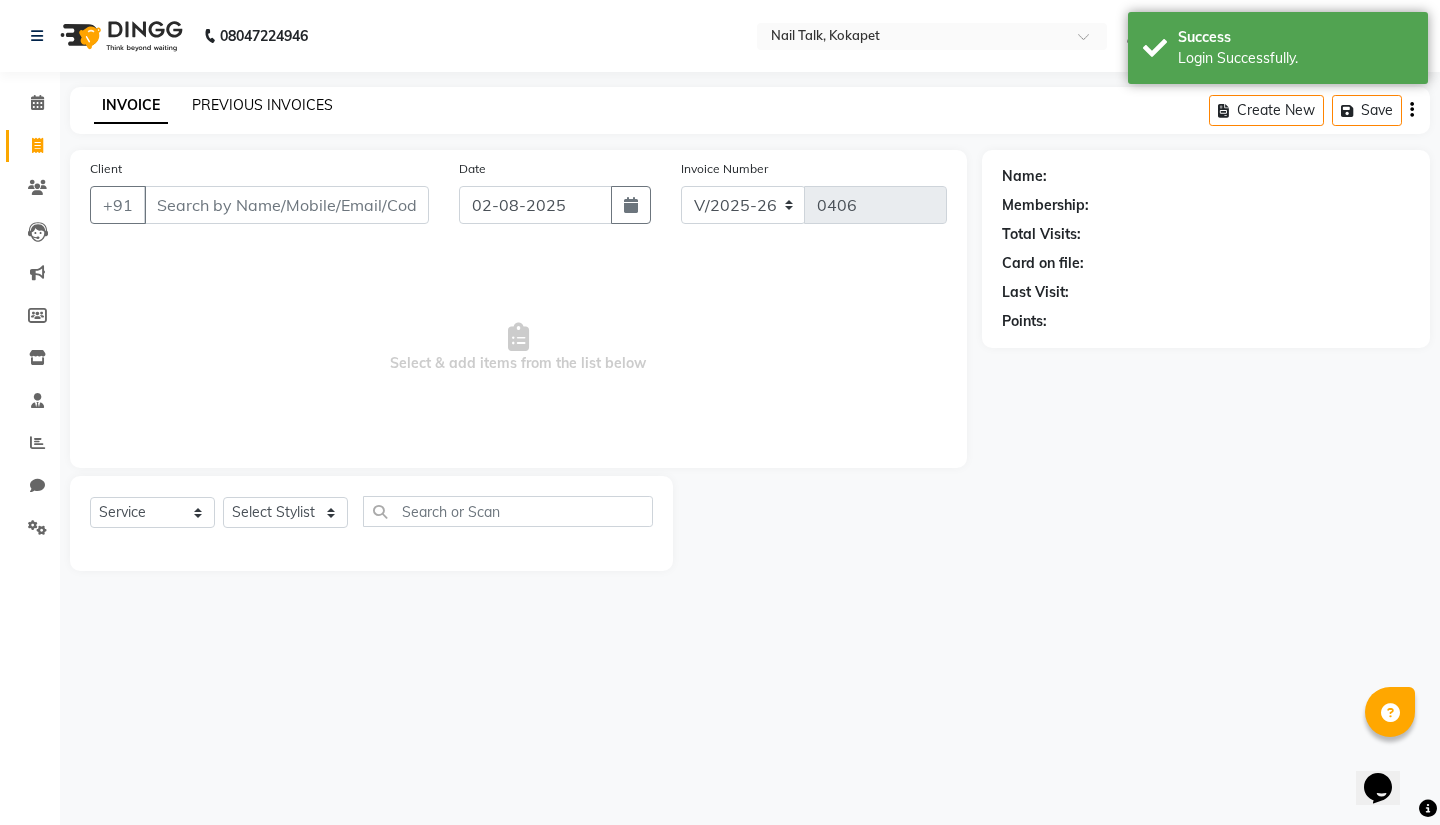 click on "PREVIOUS INVOICES" 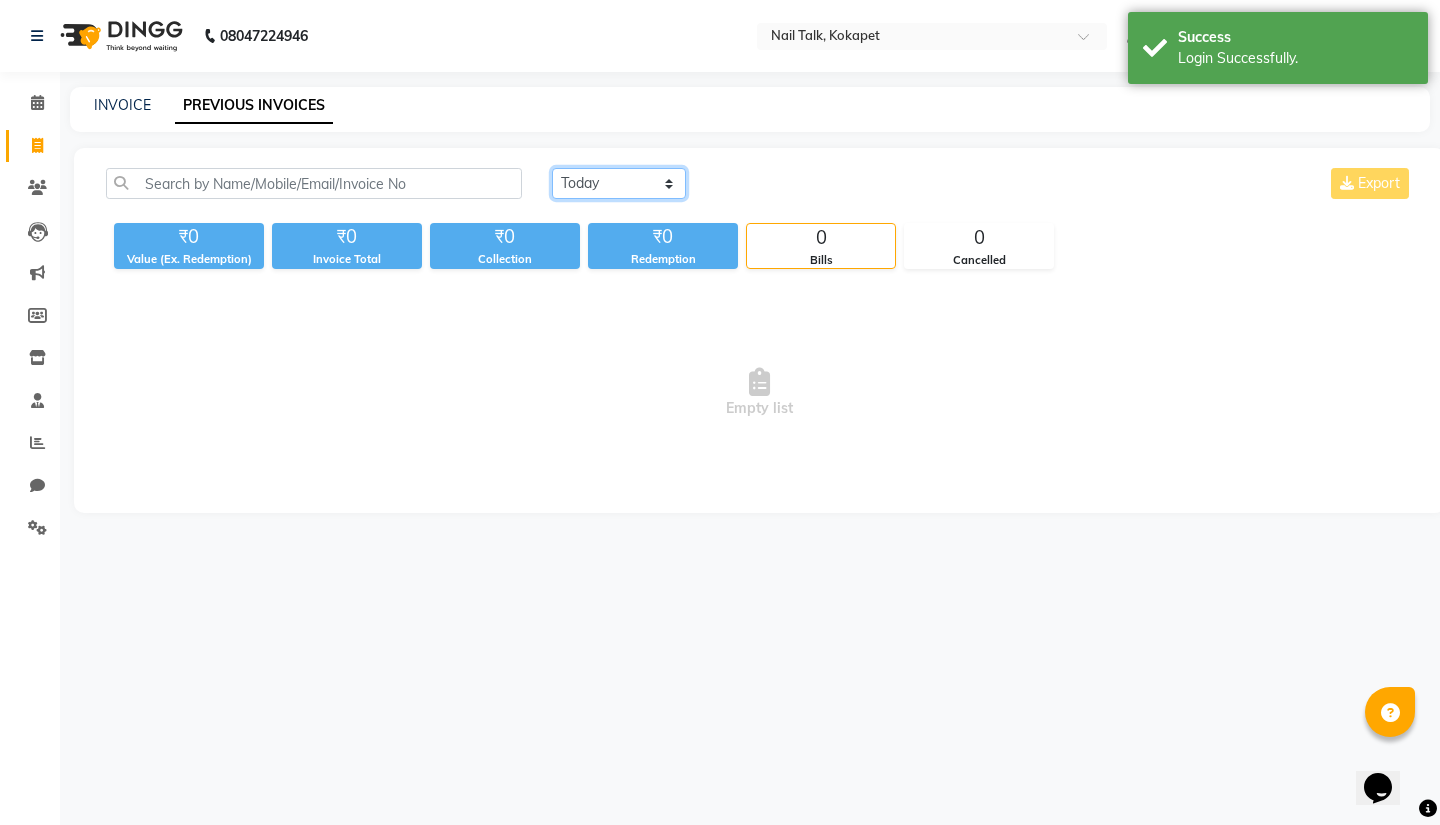 click on "Today Yesterday Custom Range" 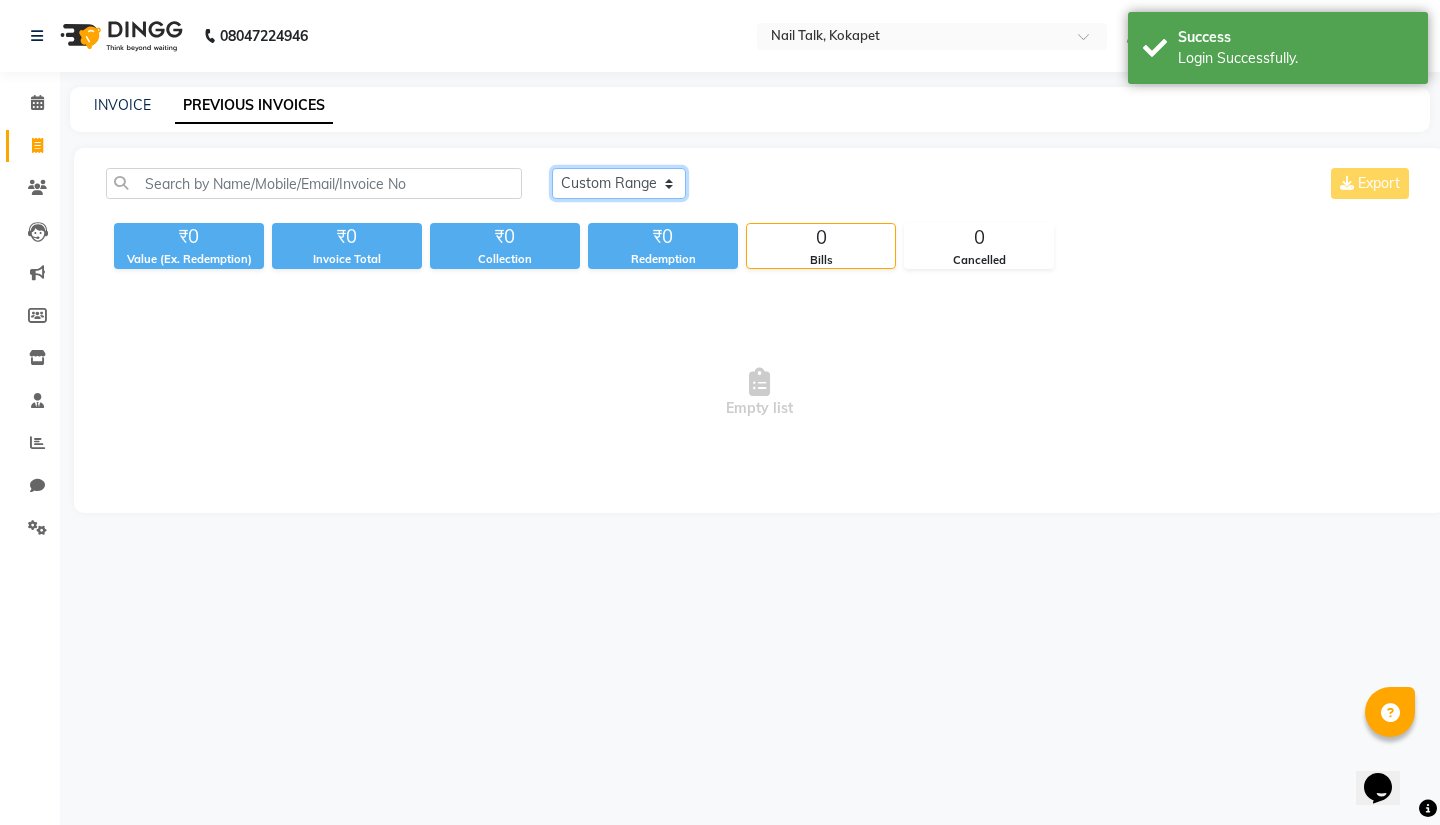 click on "Today Yesterday Custom Range" 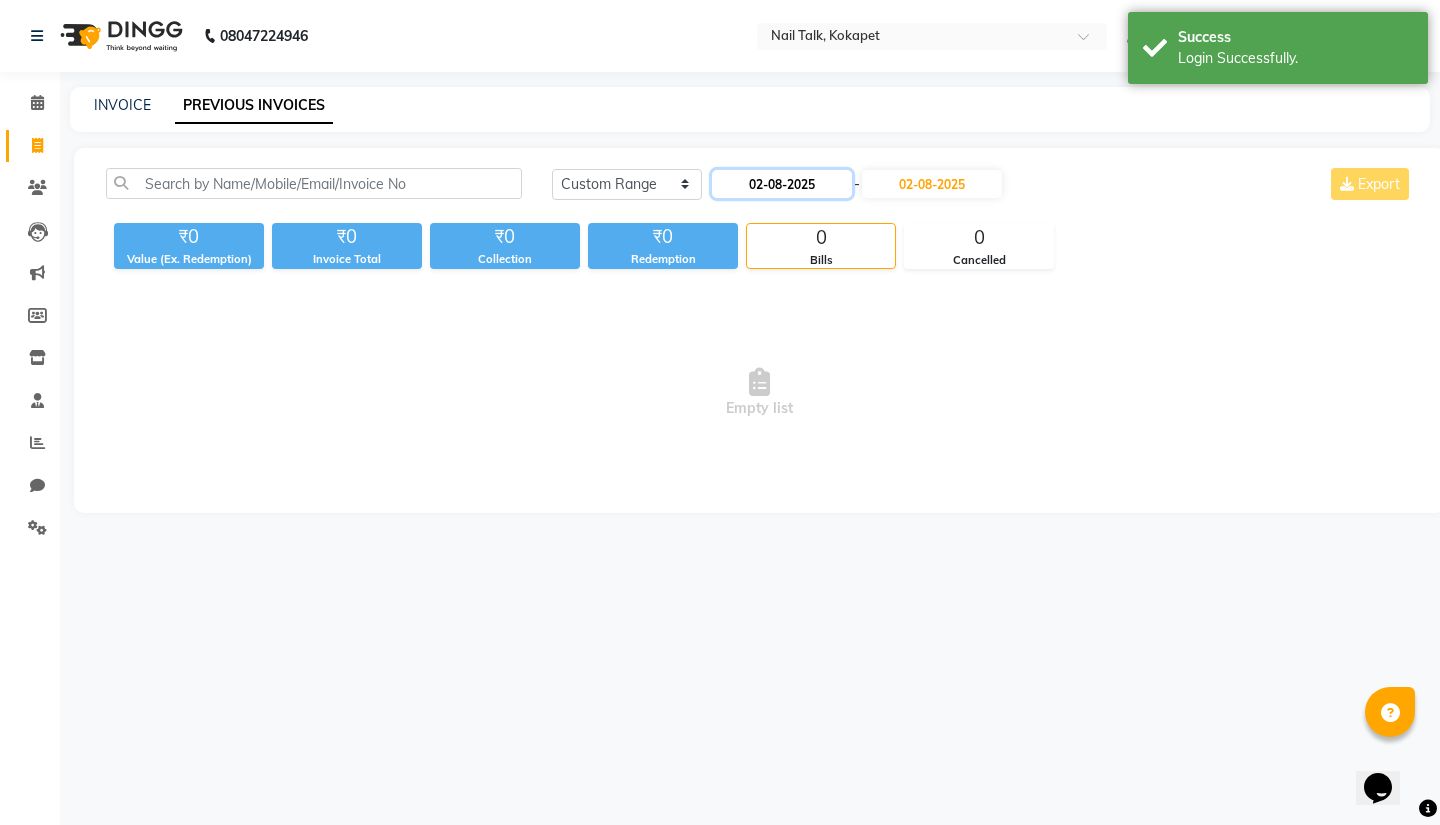 click on "02-08-2025" 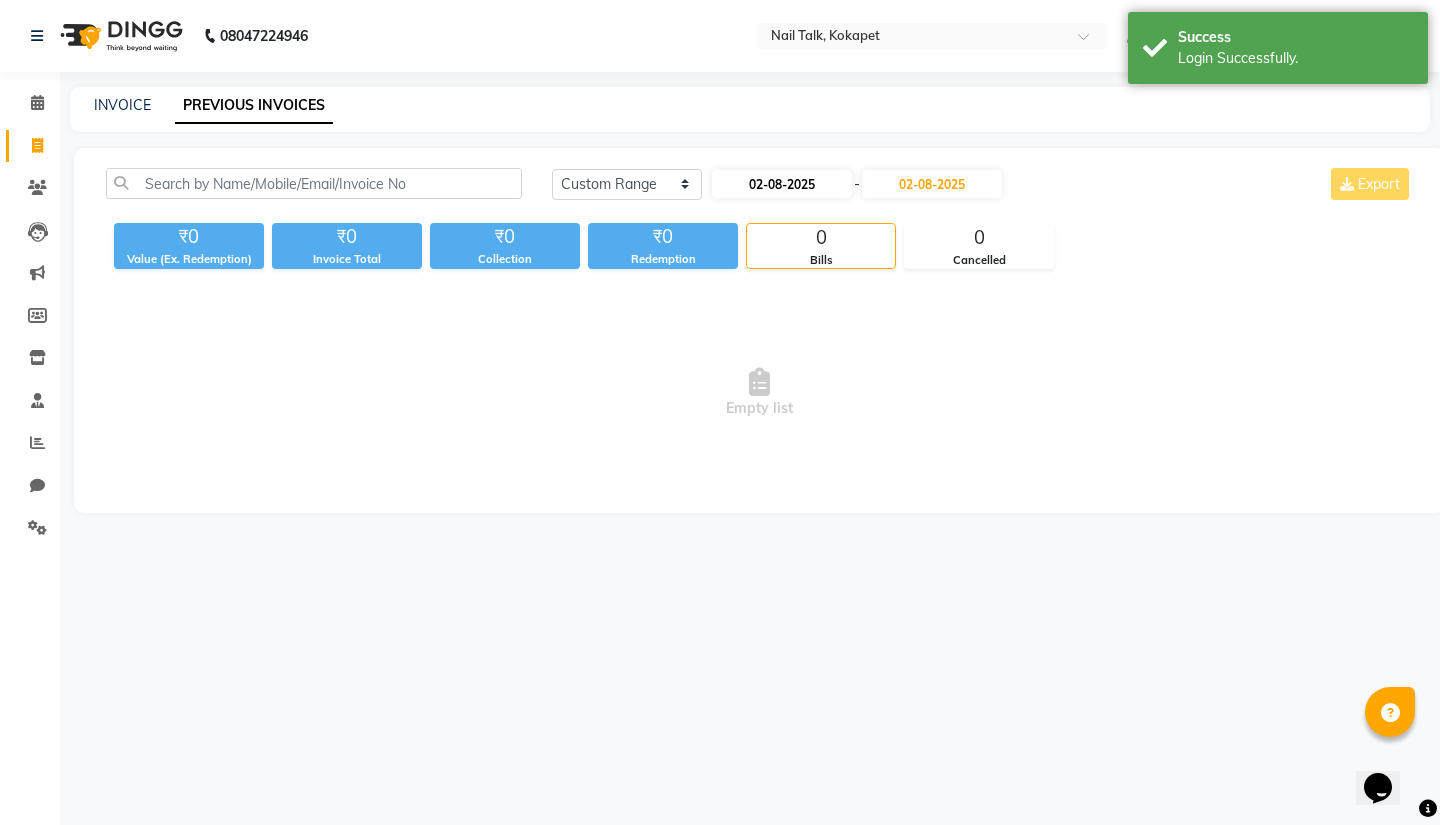 select on "8" 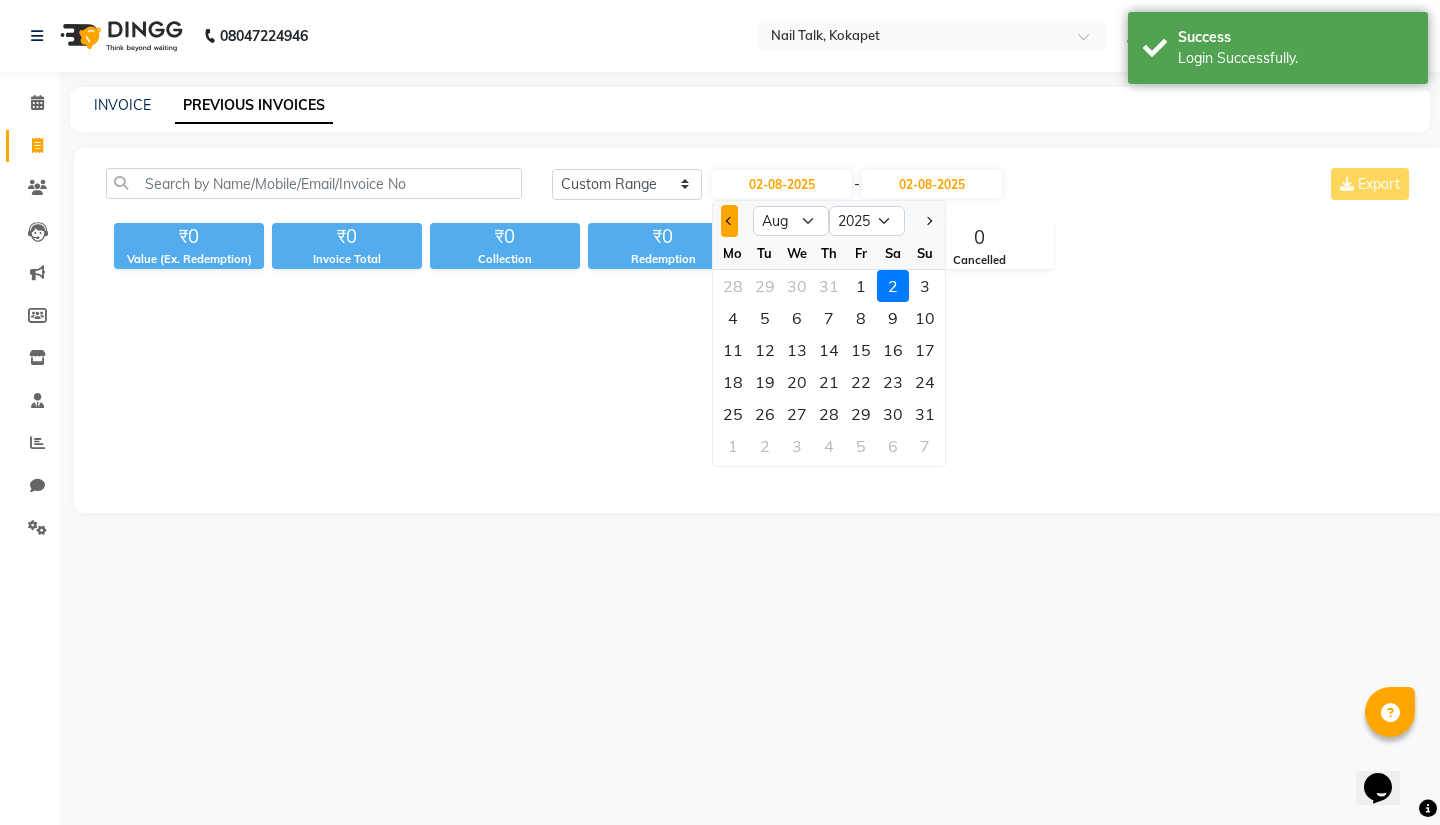 click 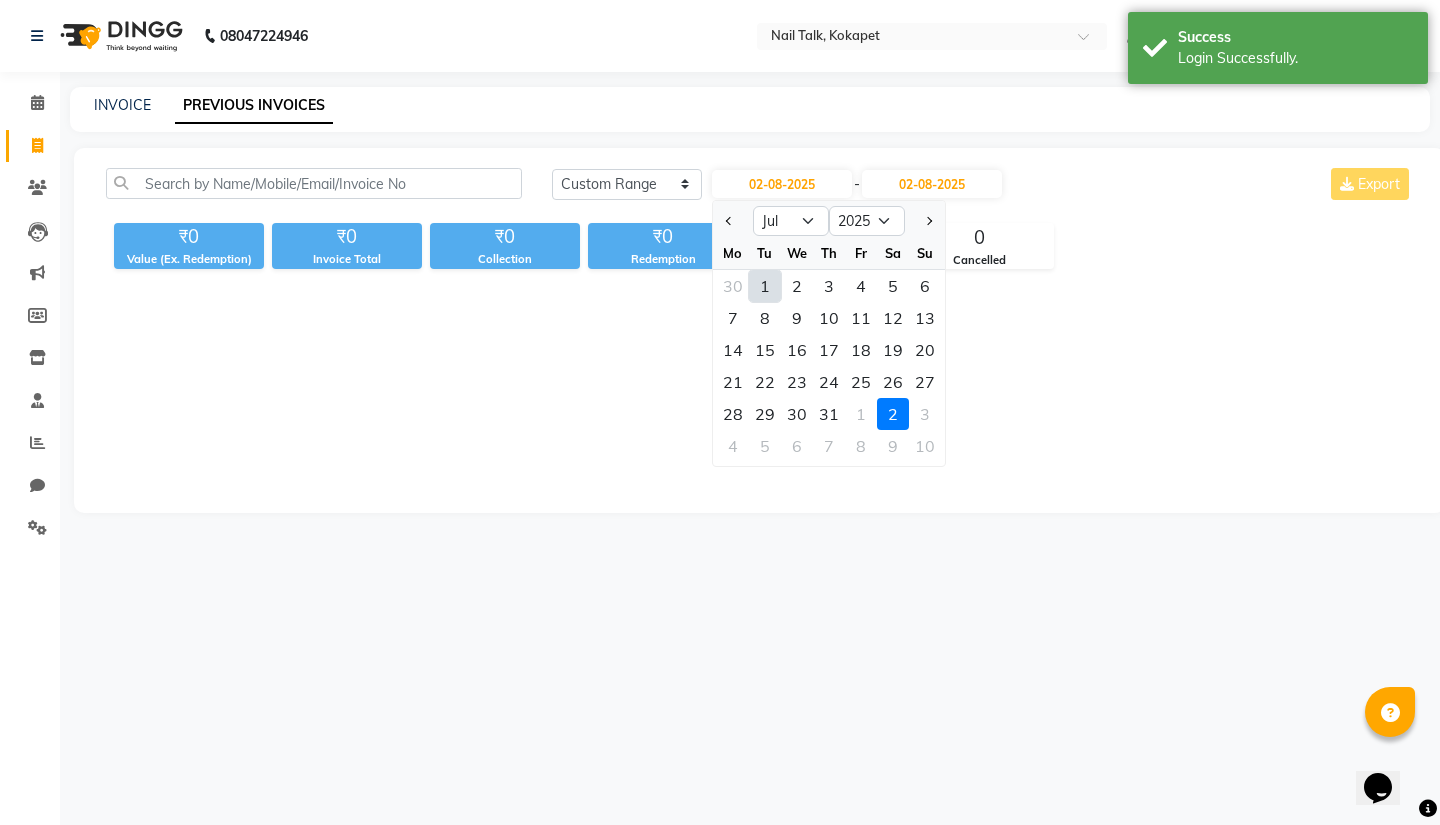 click on "1" 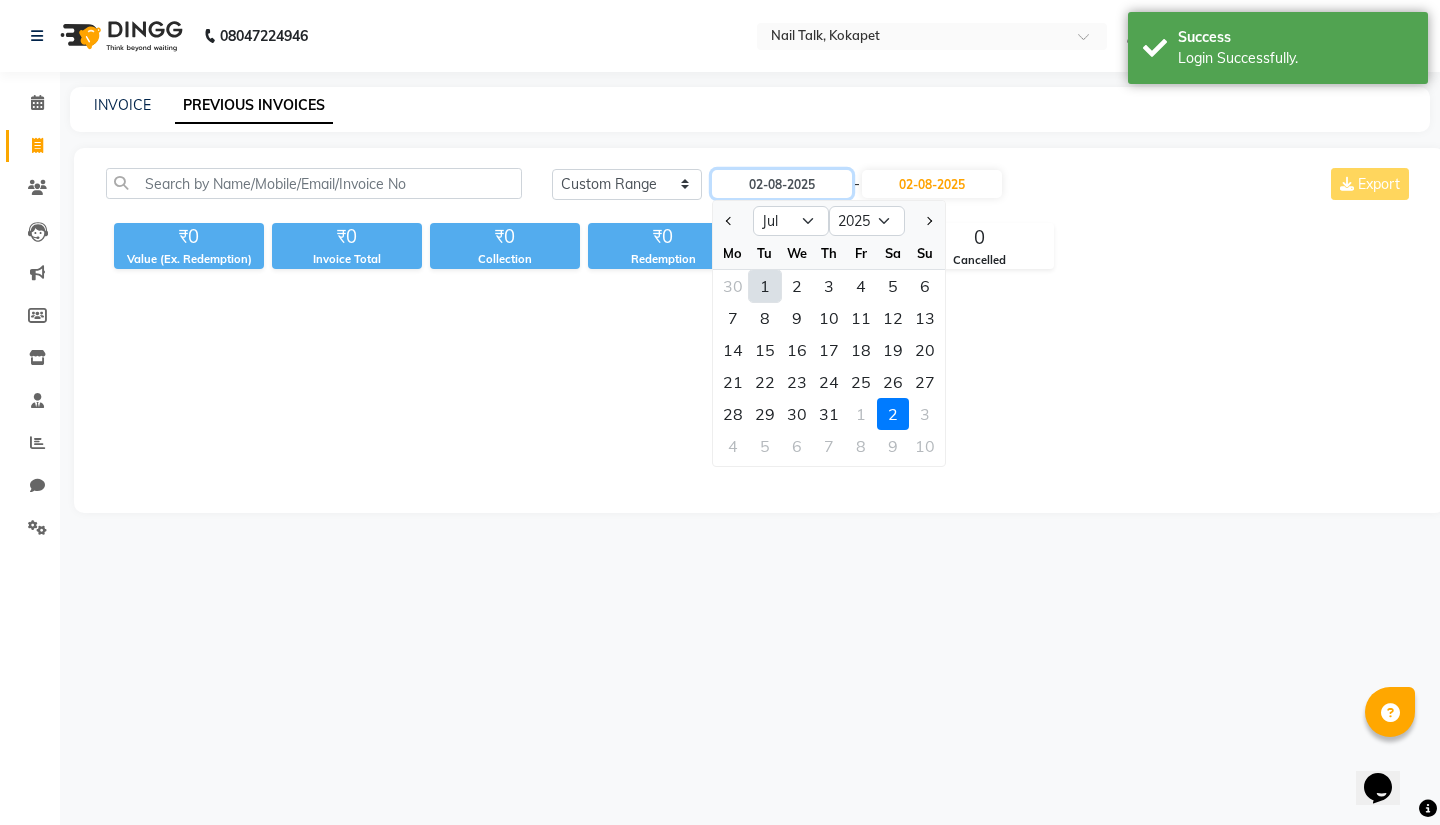 type on "01-07-2025" 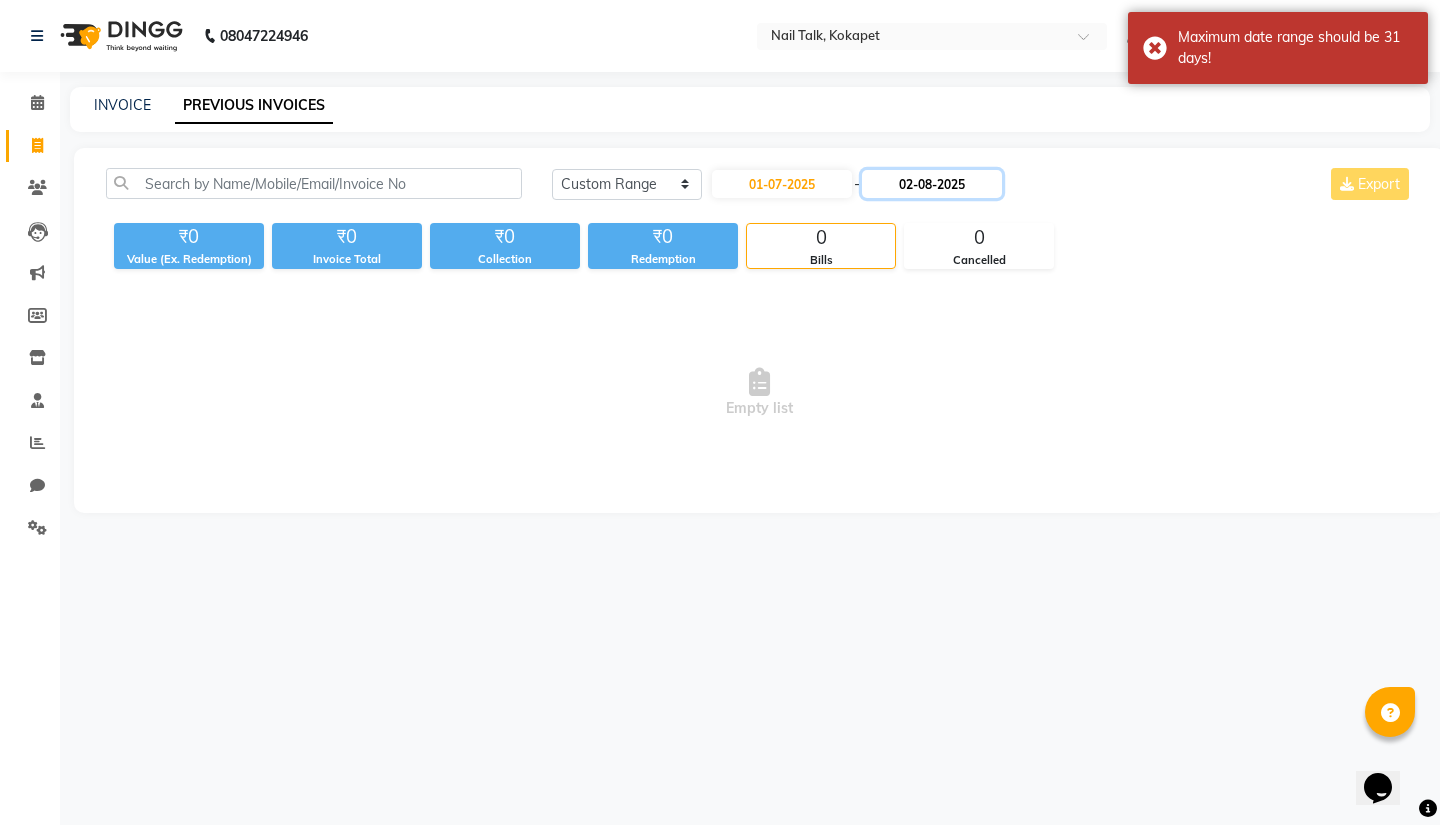 click on "02-08-2025" 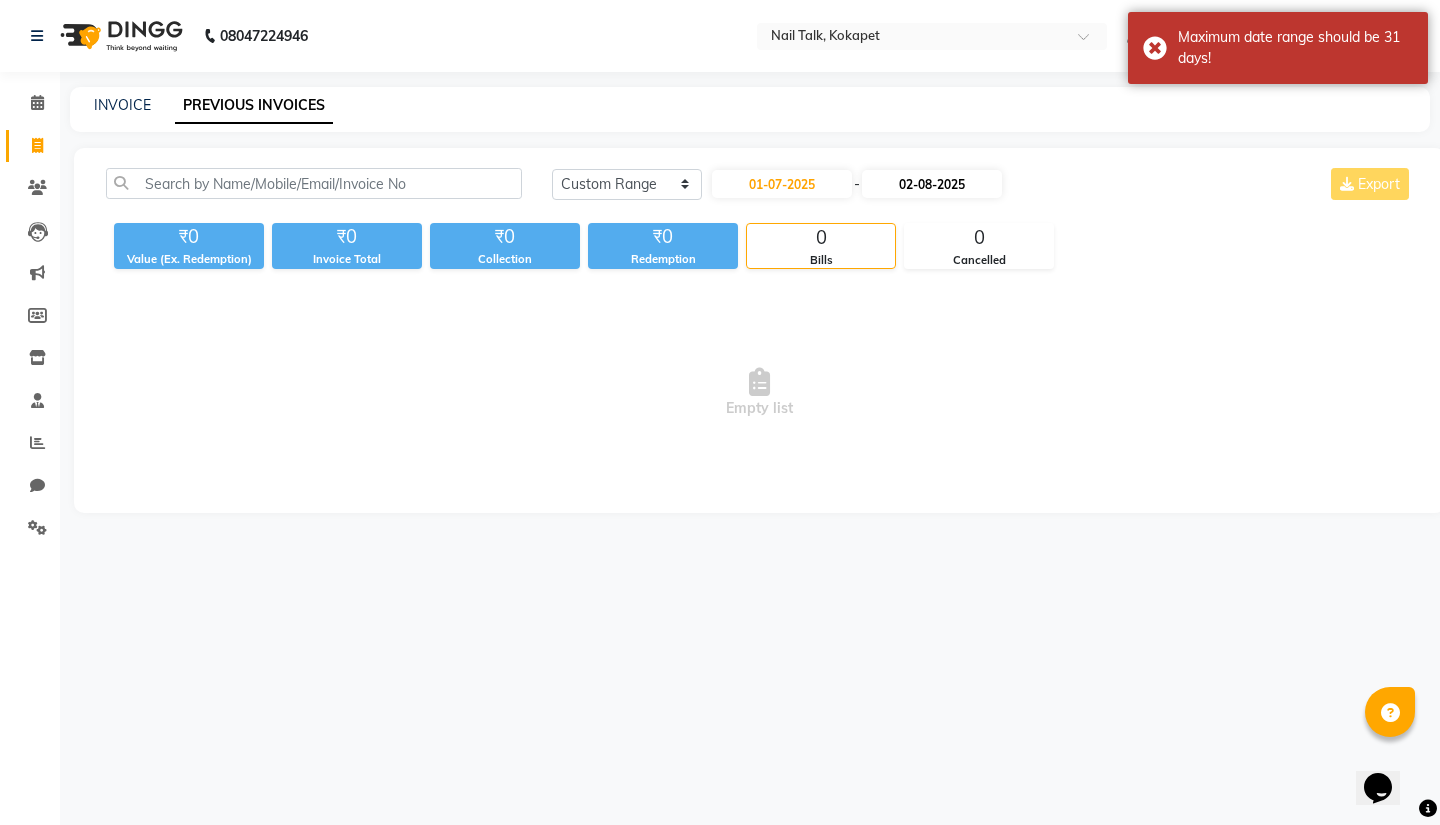select on "8" 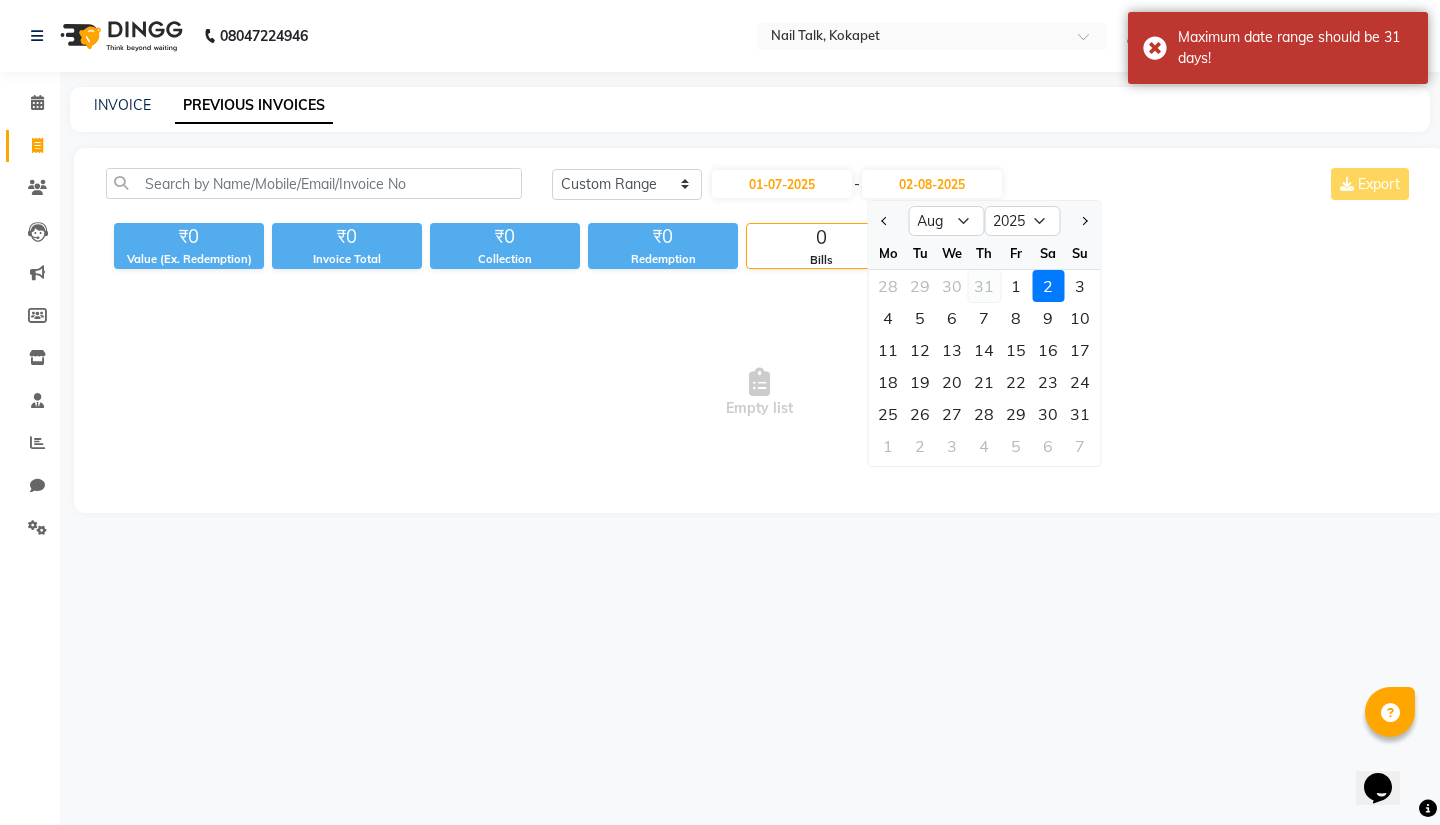click on "31" 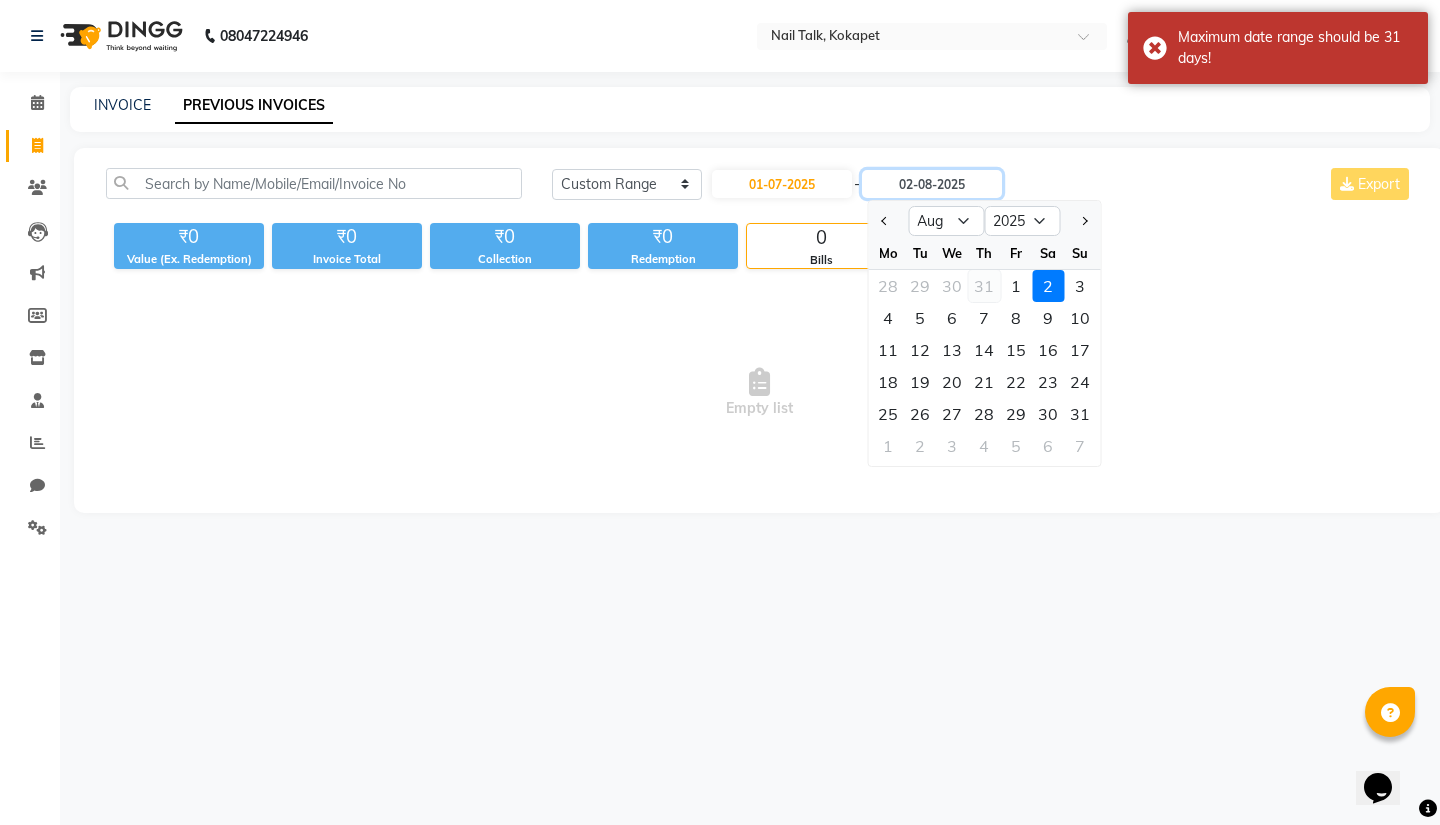 type on "31-07-2025" 